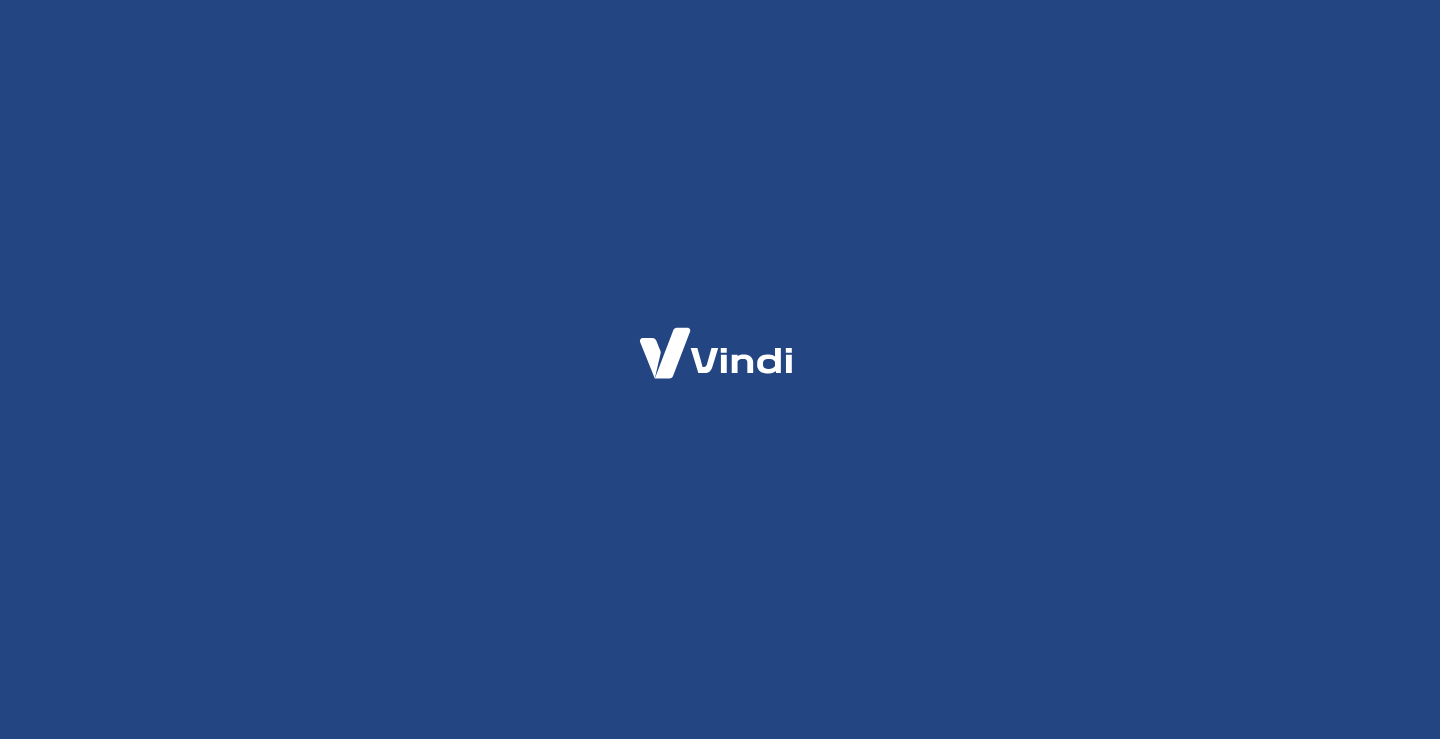 scroll, scrollTop: 0, scrollLeft: 0, axis: both 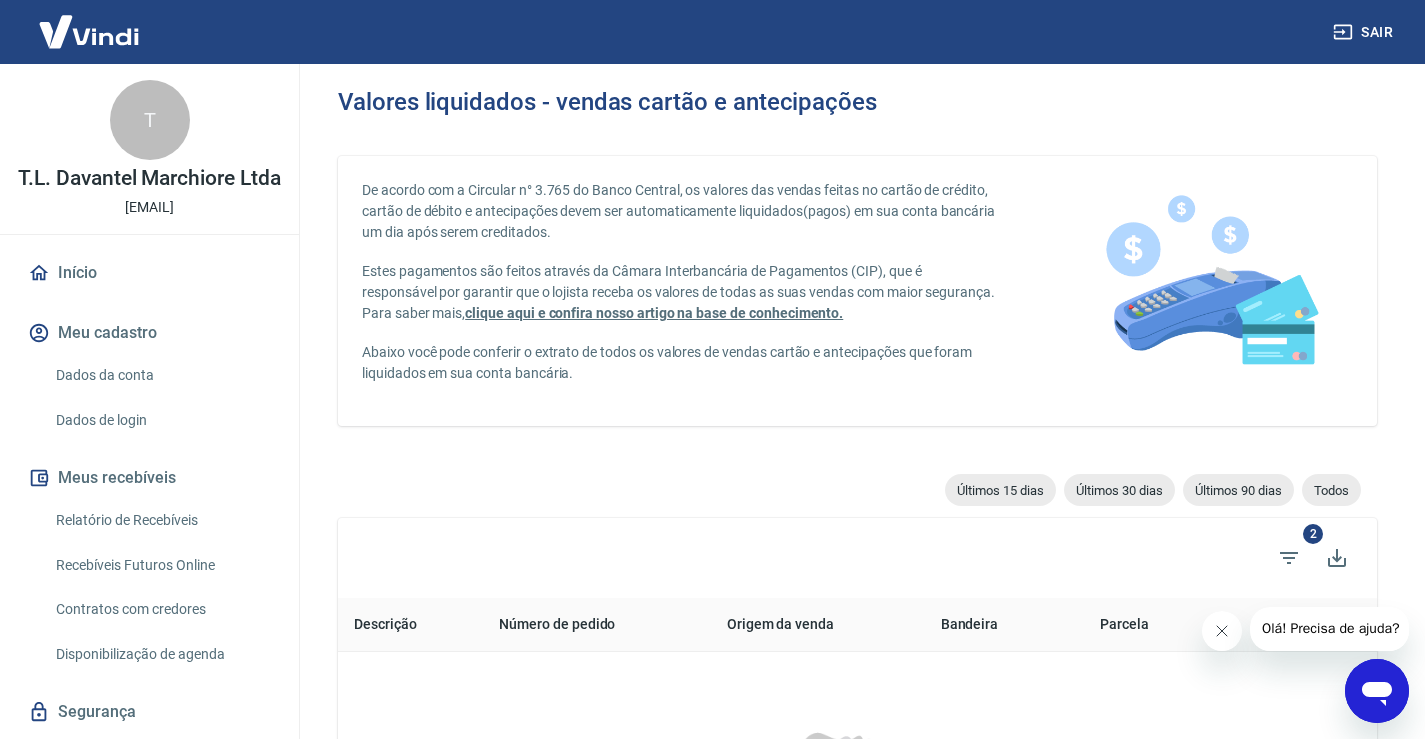 click on "Relatório de Recebíveis" at bounding box center (161, 520) 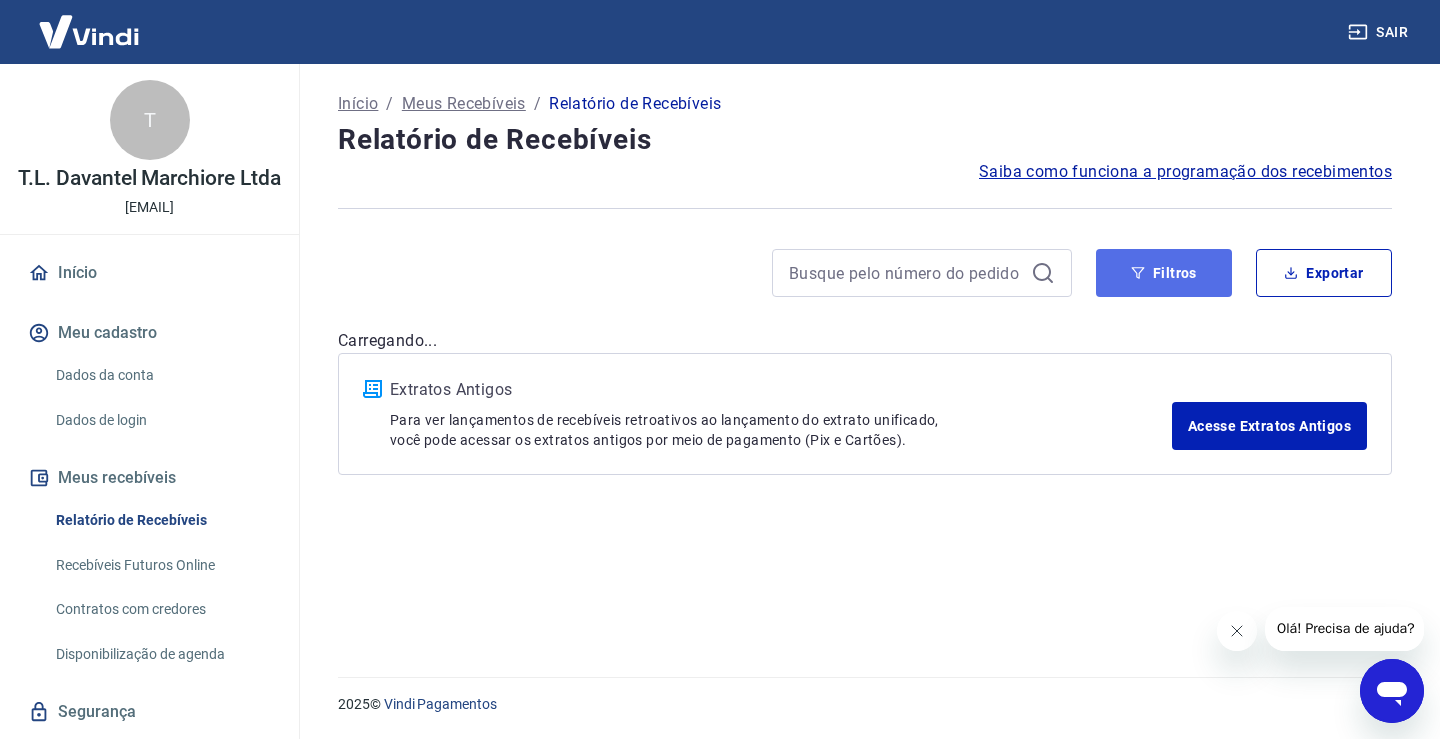 click on "Filtros" at bounding box center [1164, 273] 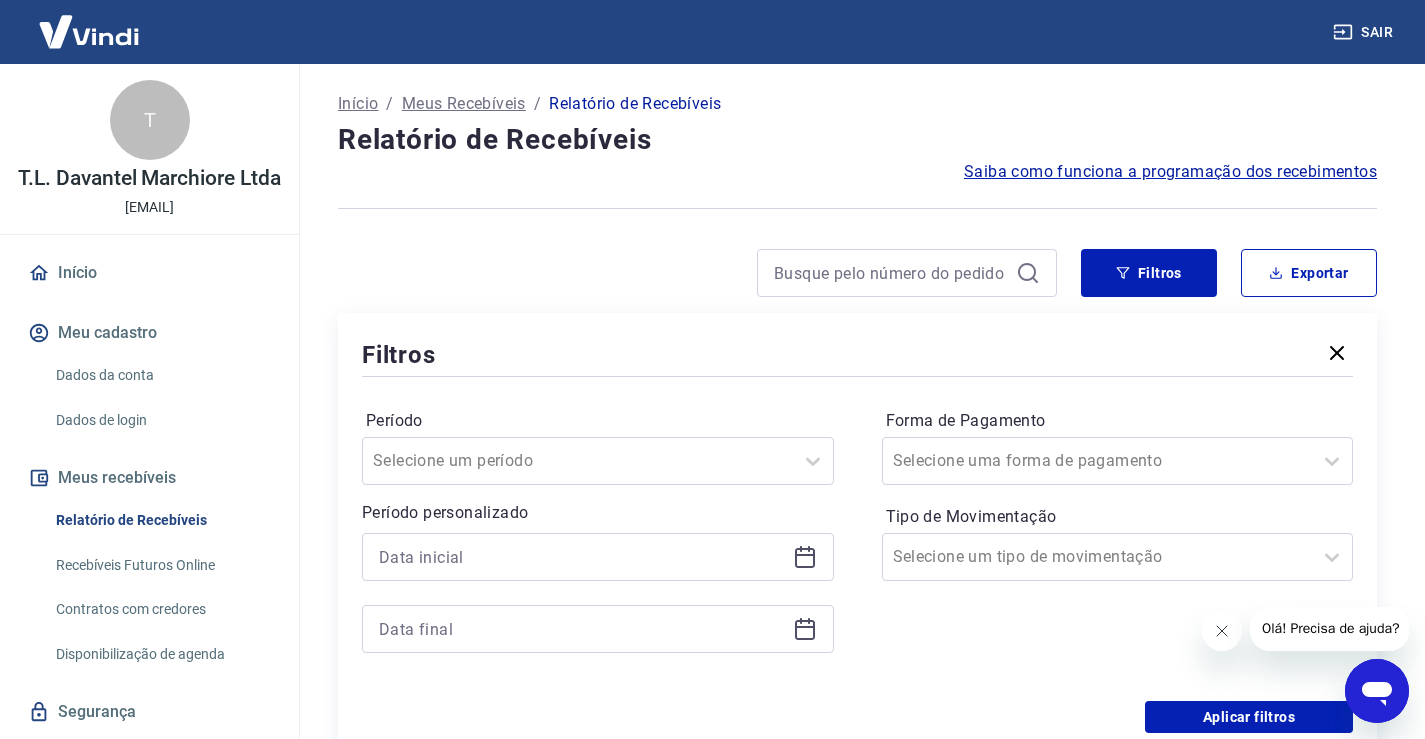 click 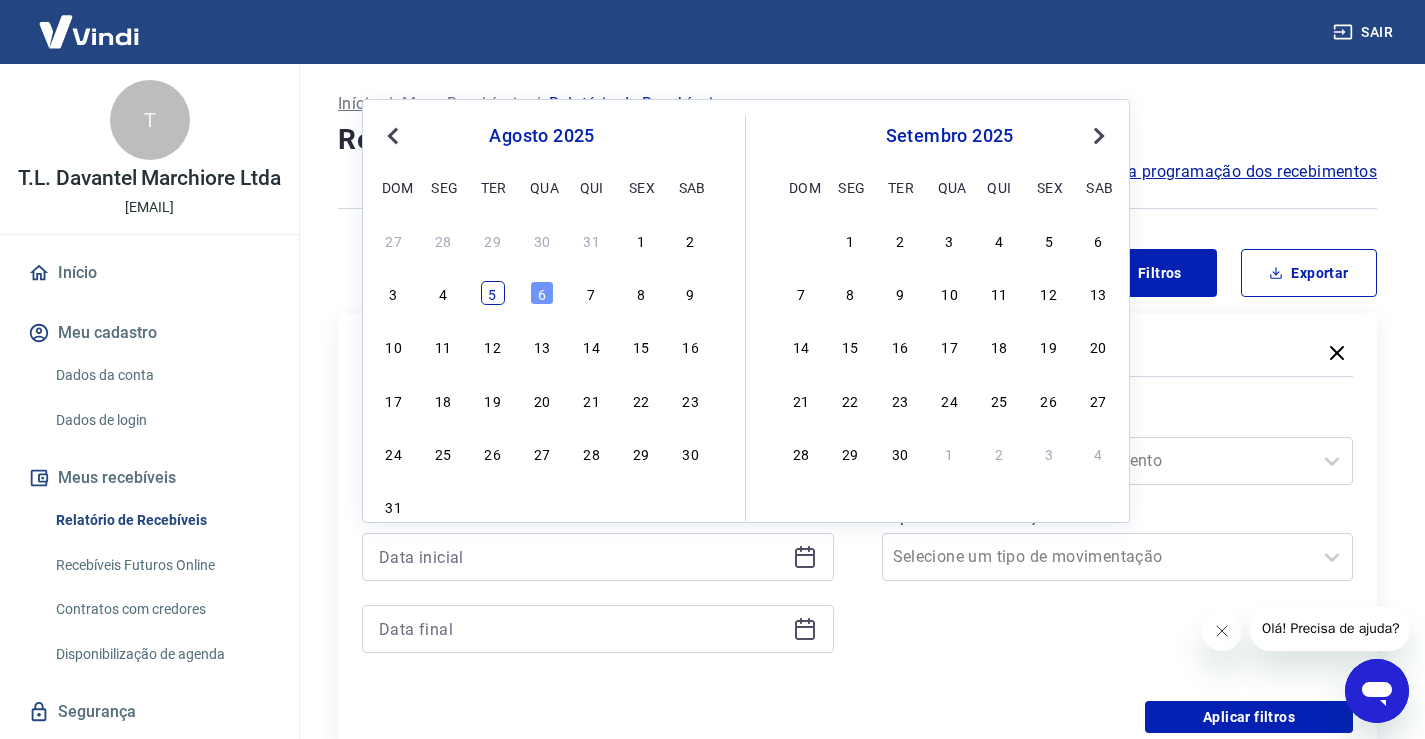 click on "5" at bounding box center [493, 293] 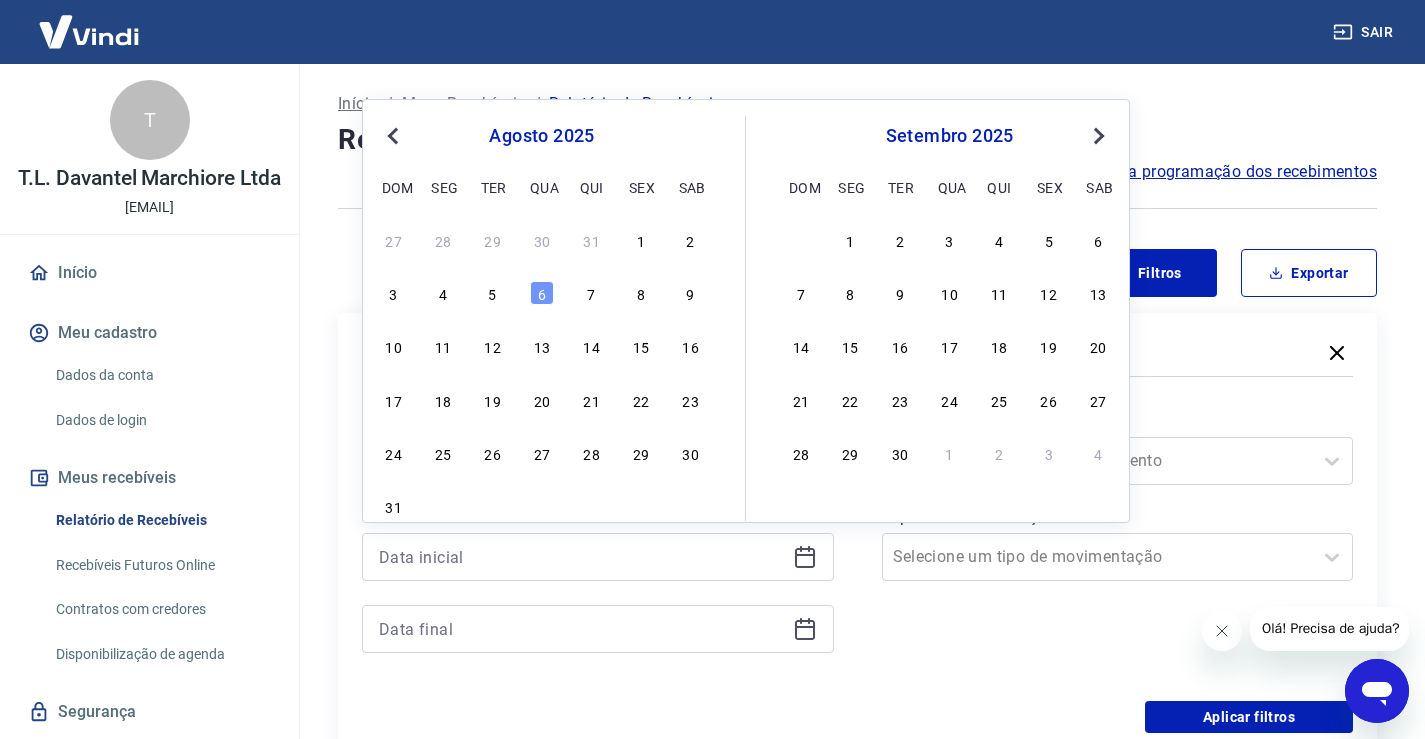 type on "05/08/2025" 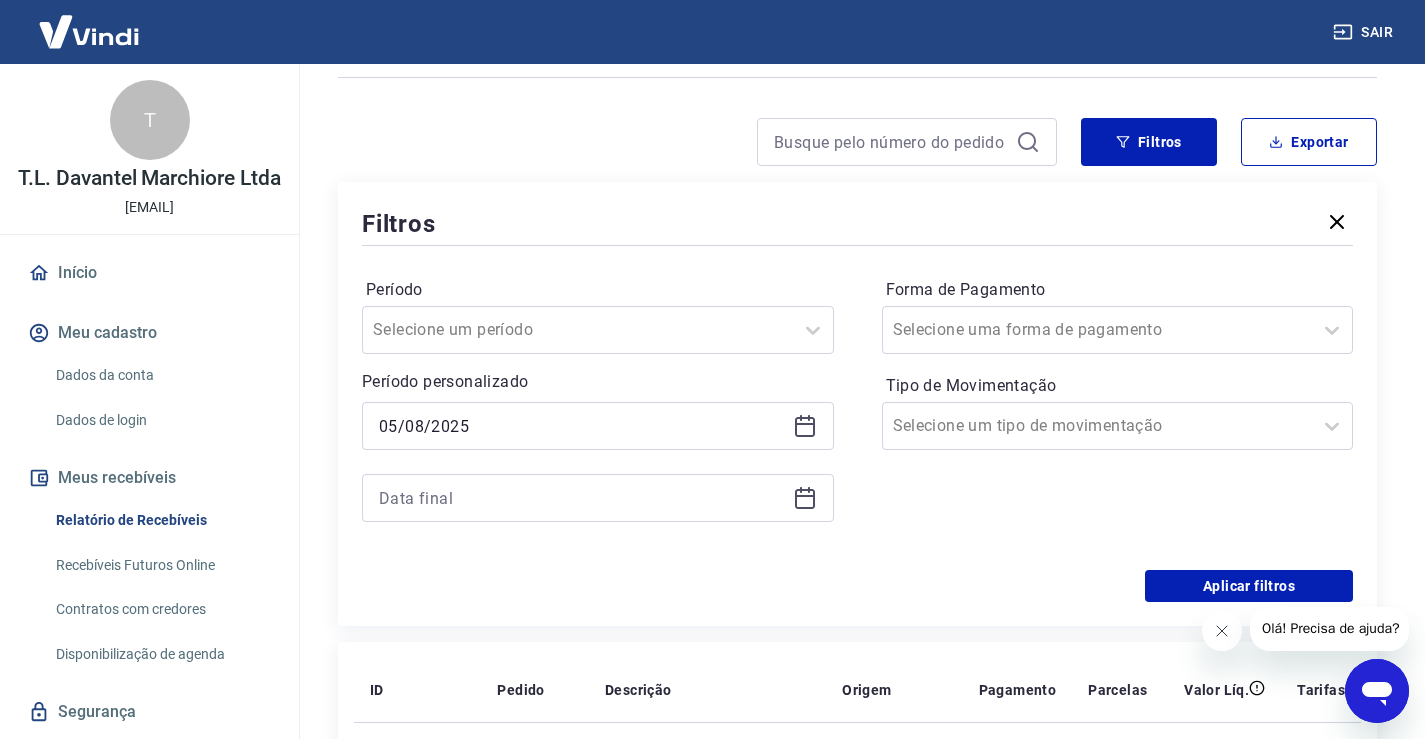 scroll, scrollTop: 133, scrollLeft: 0, axis: vertical 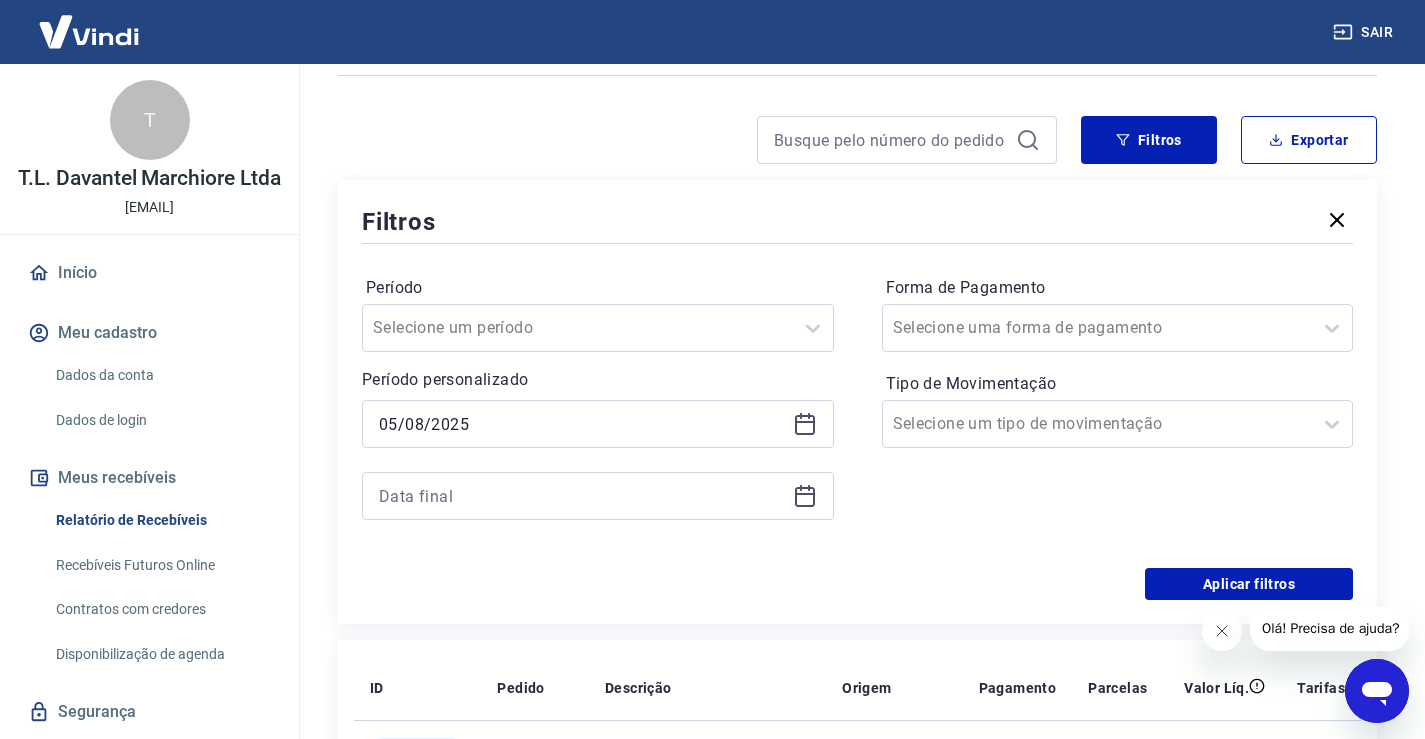 click 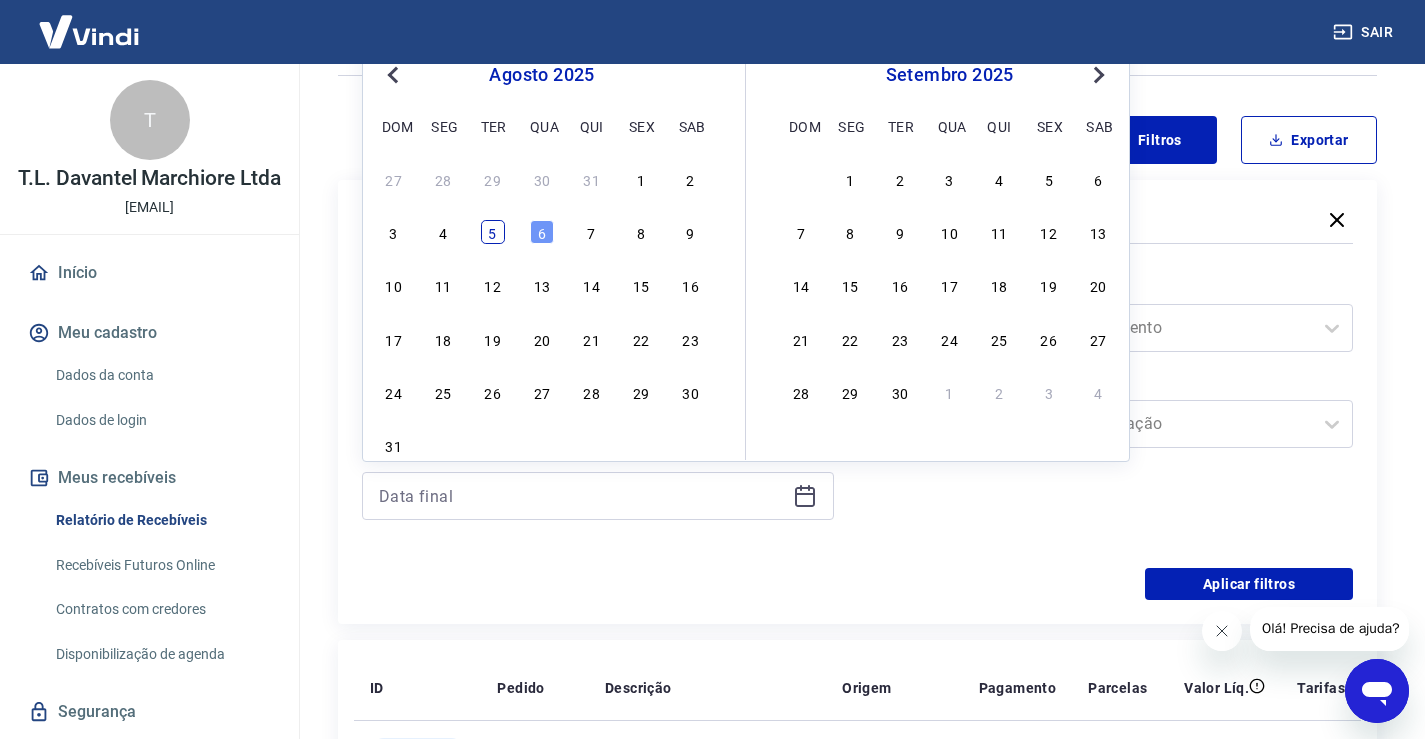 click on "5" at bounding box center [493, 232] 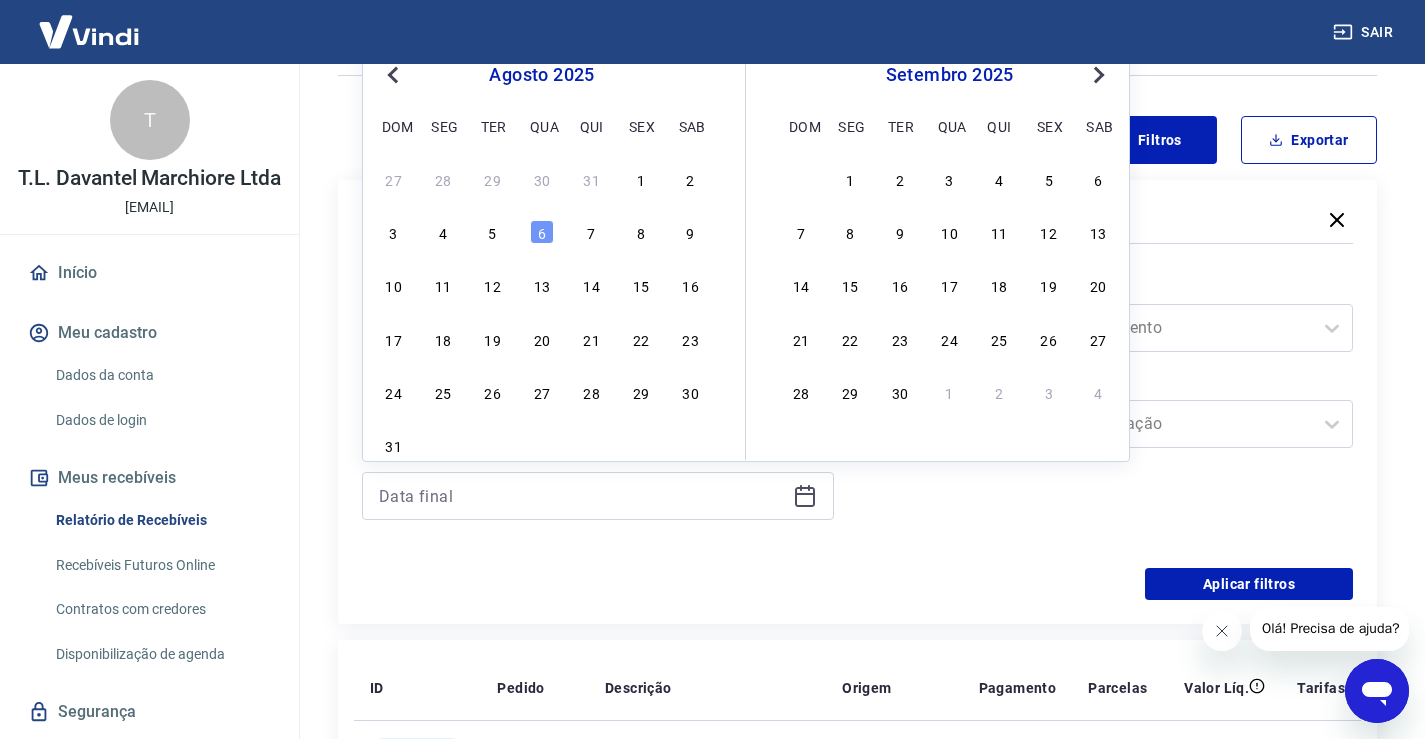 type on "05/08/2025" 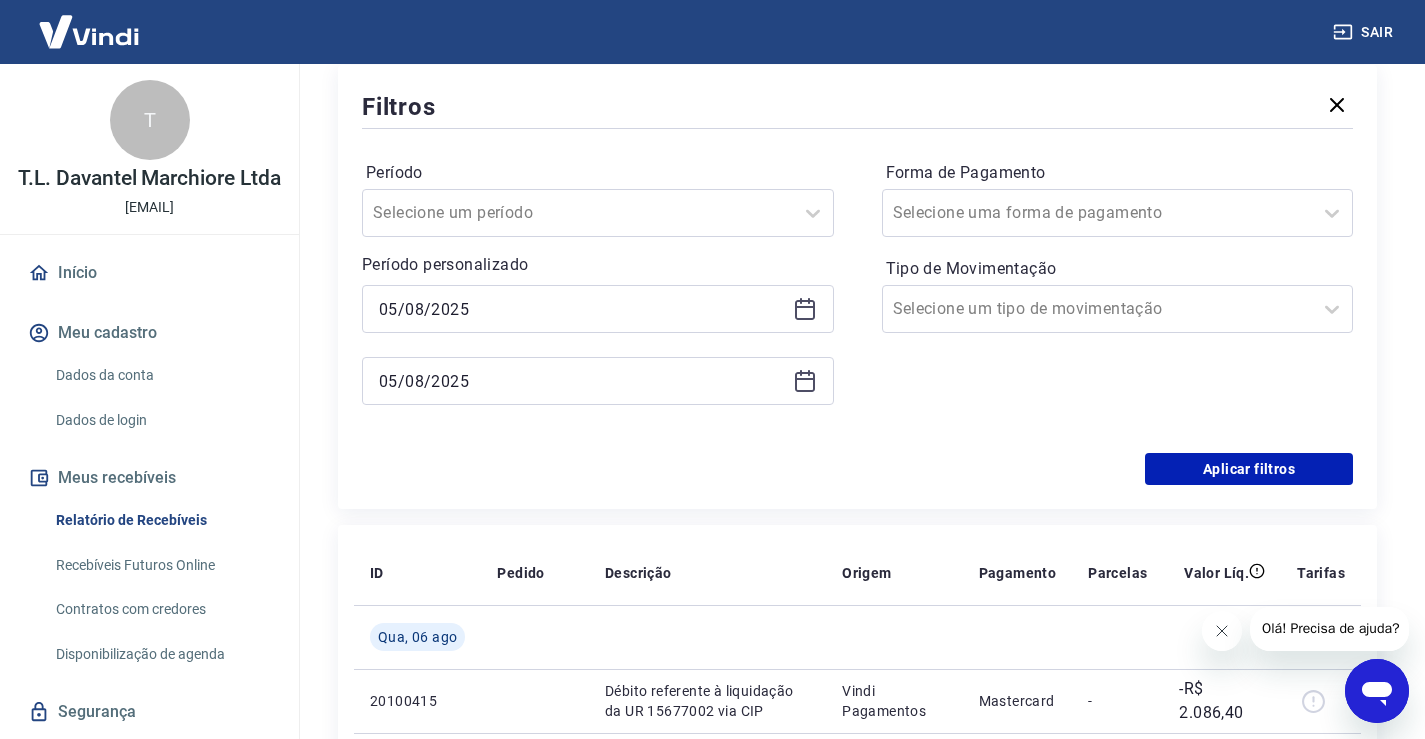 scroll, scrollTop: 267, scrollLeft: 0, axis: vertical 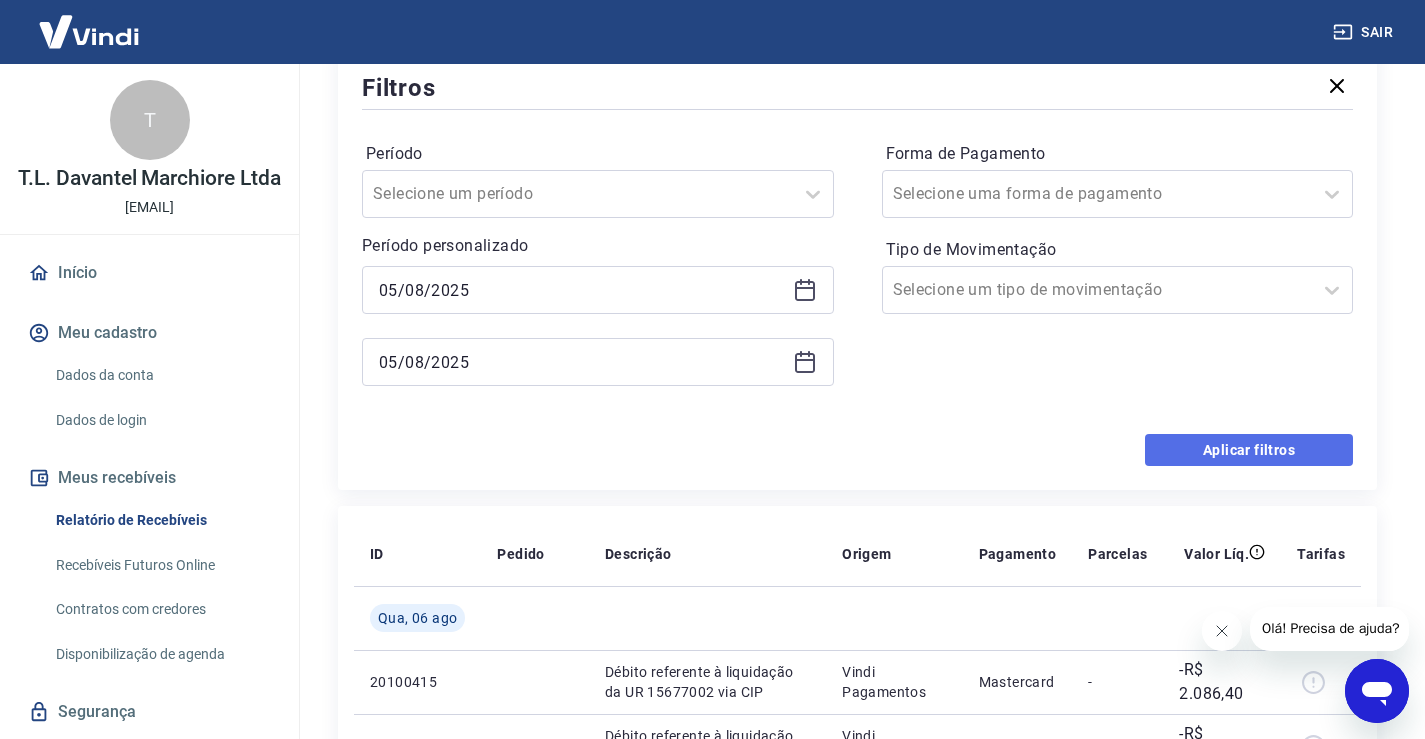 drag, startPoint x: 1259, startPoint y: 443, endPoint x: 4, endPoint y: 24, distance: 1323.0972 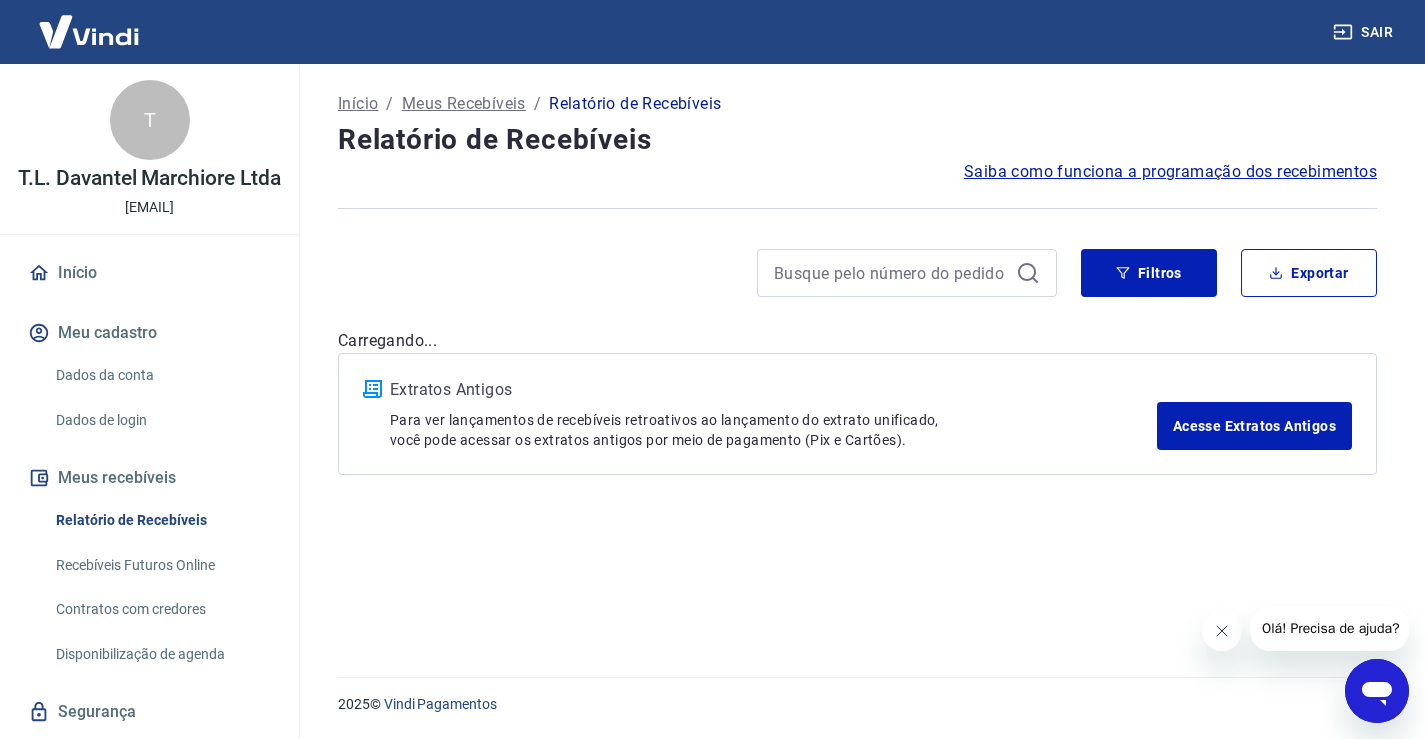scroll, scrollTop: 0, scrollLeft: 0, axis: both 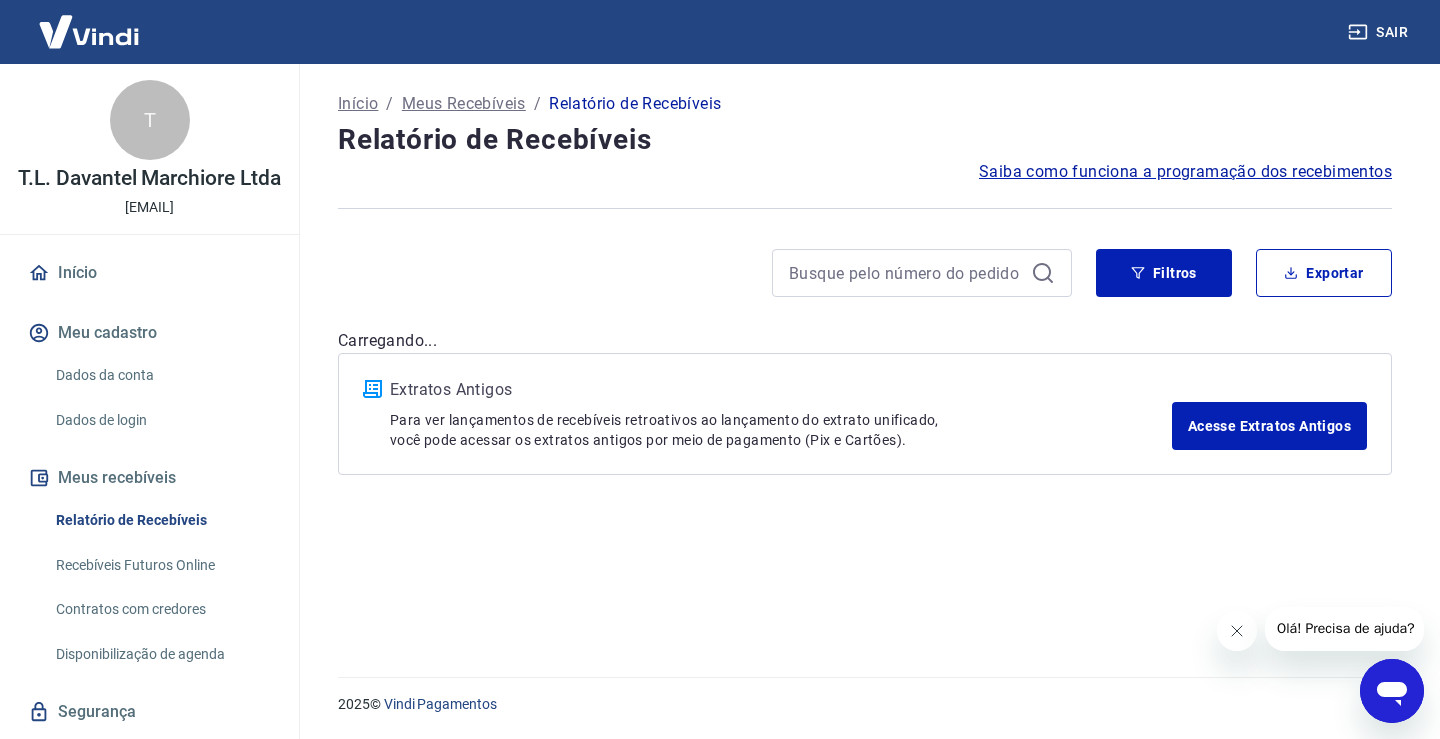 drag, startPoint x: 1220, startPoint y: 635, endPoint x: 1250, endPoint y: 644, distance: 31.320919 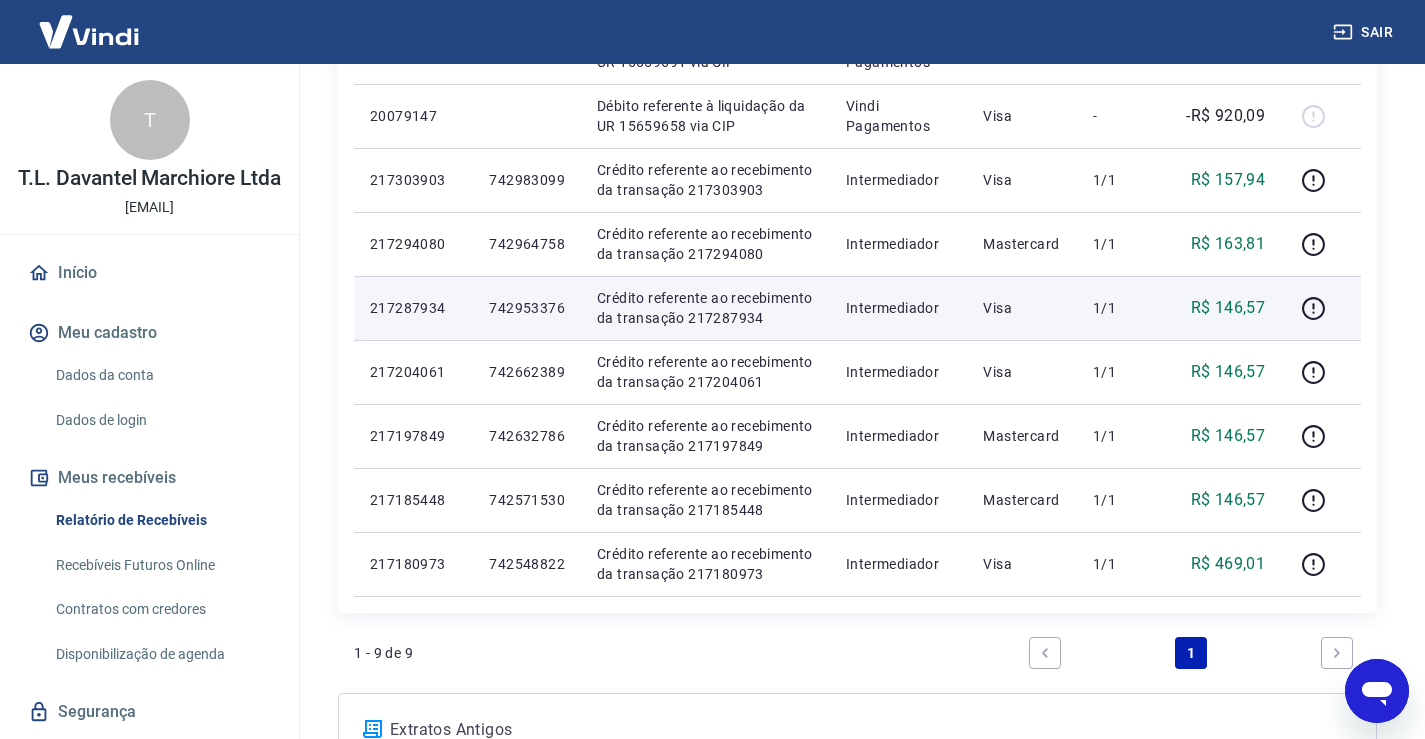 scroll, scrollTop: 467, scrollLeft: 0, axis: vertical 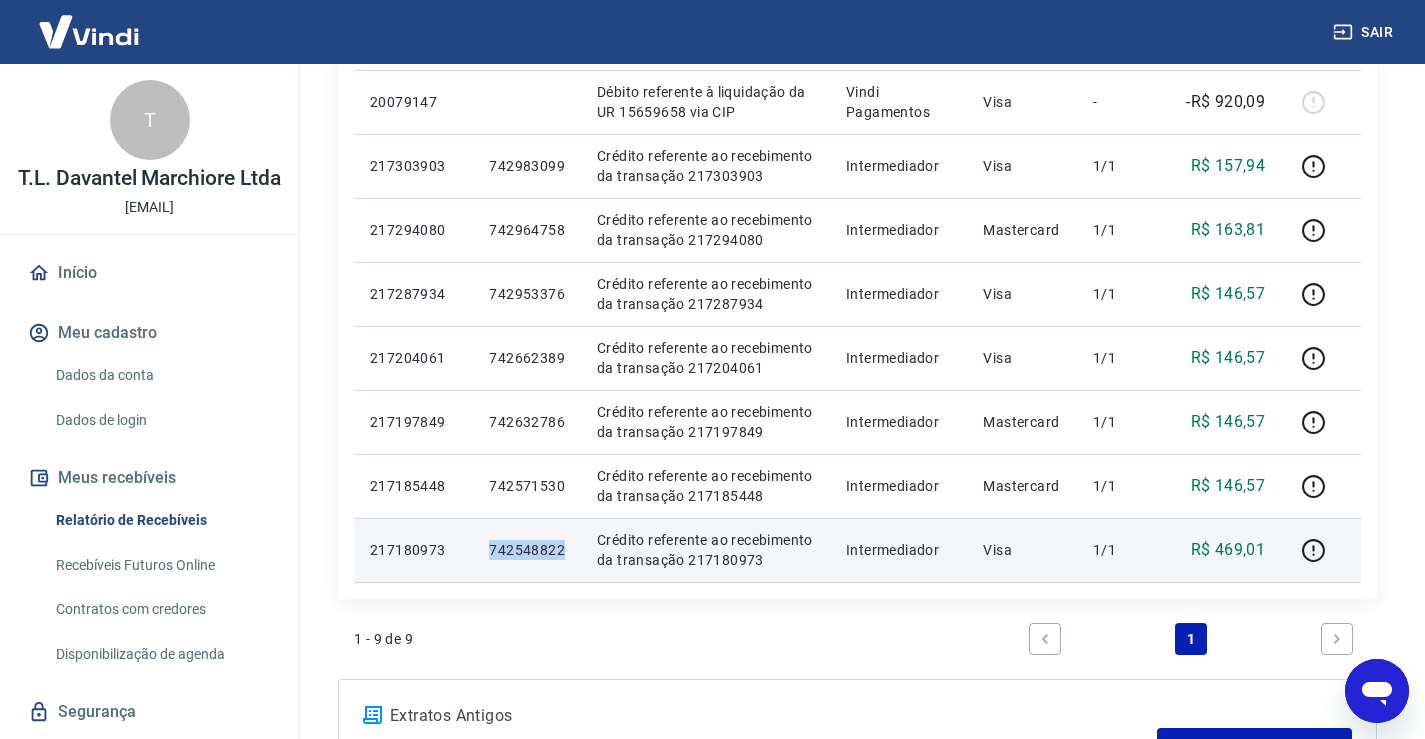 drag, startPoint x: 490, startPoint y: 551, endPoint x: 552, endPoint y: 553, distance: 62.03225 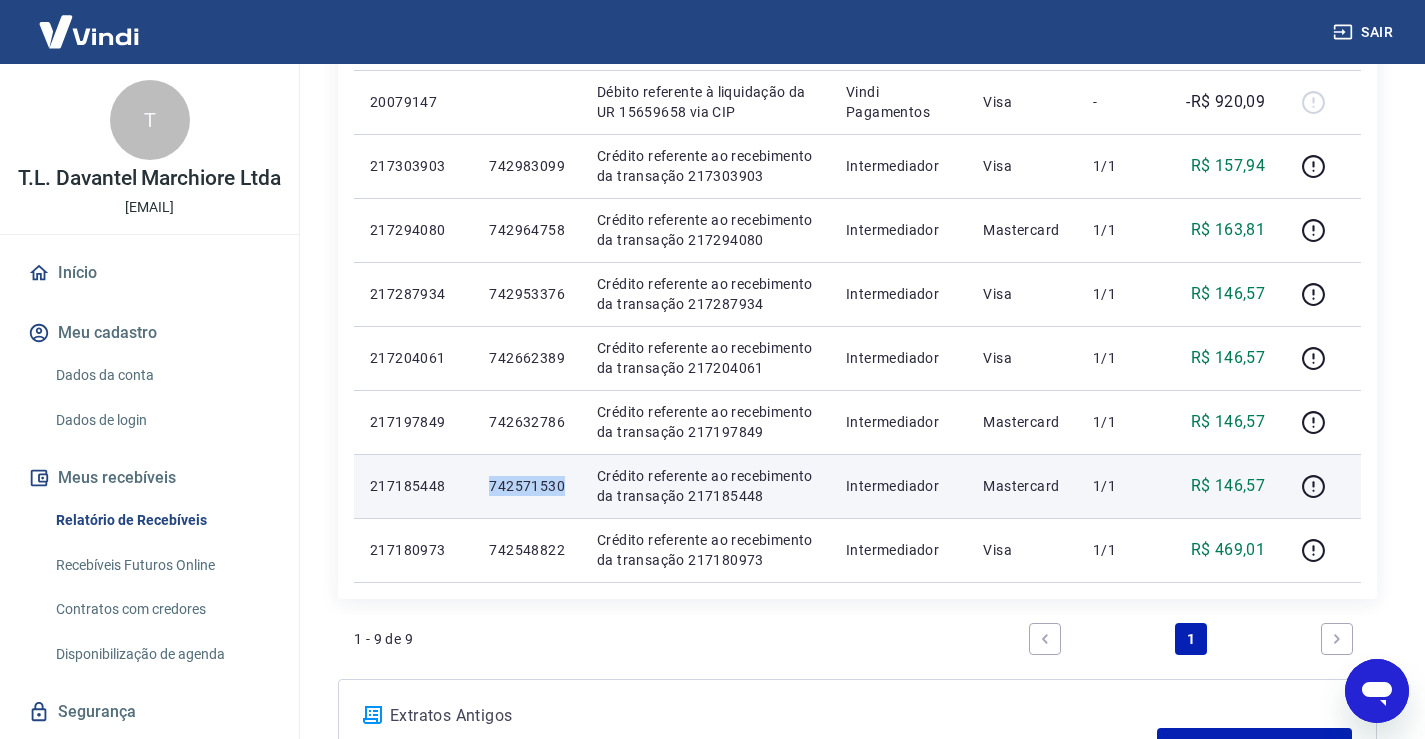 drag, startPoint x: 492, startPoint y: 483, endPoint x: 570, endPoint y: 484, distance: 78.00641 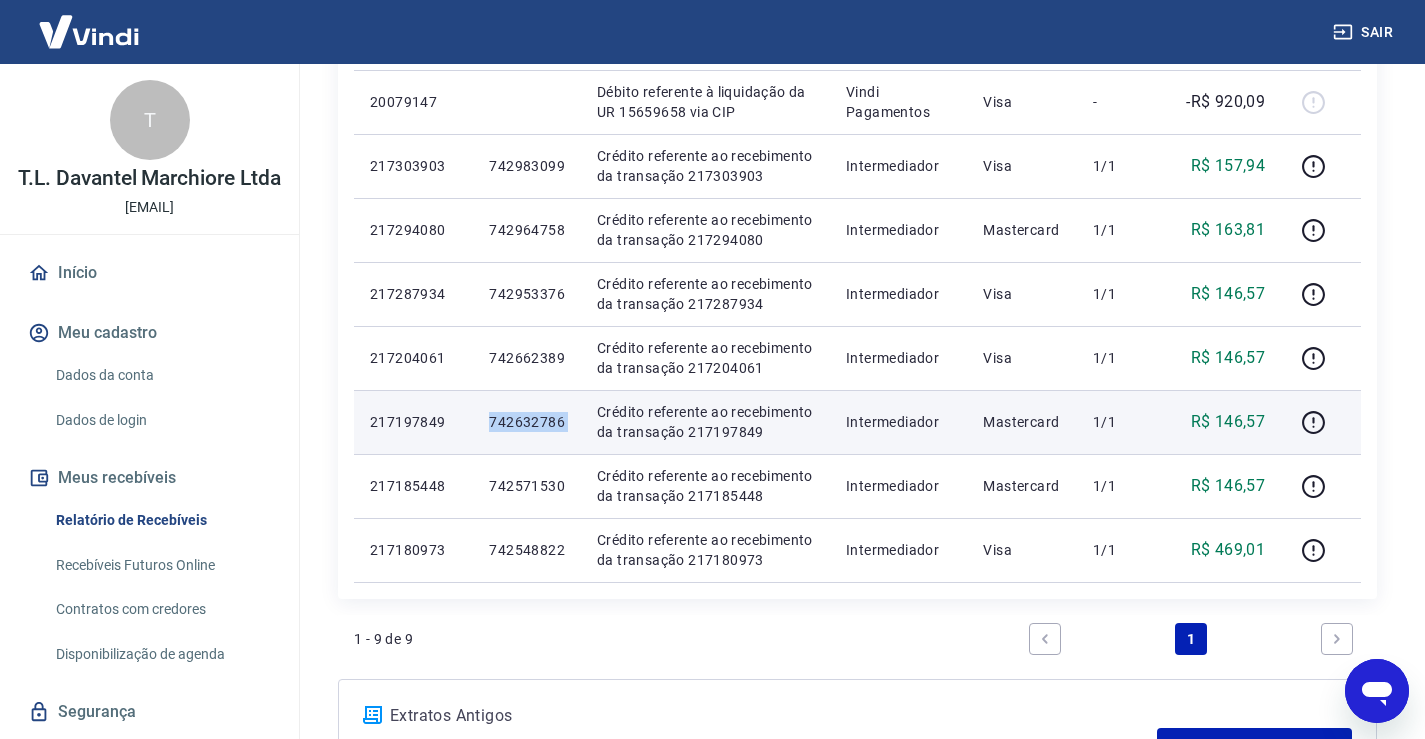 drag, startPoint x: 491, startPoint y: 424, endPoint x: 582, endPoint y: 418, distance: 91.197586 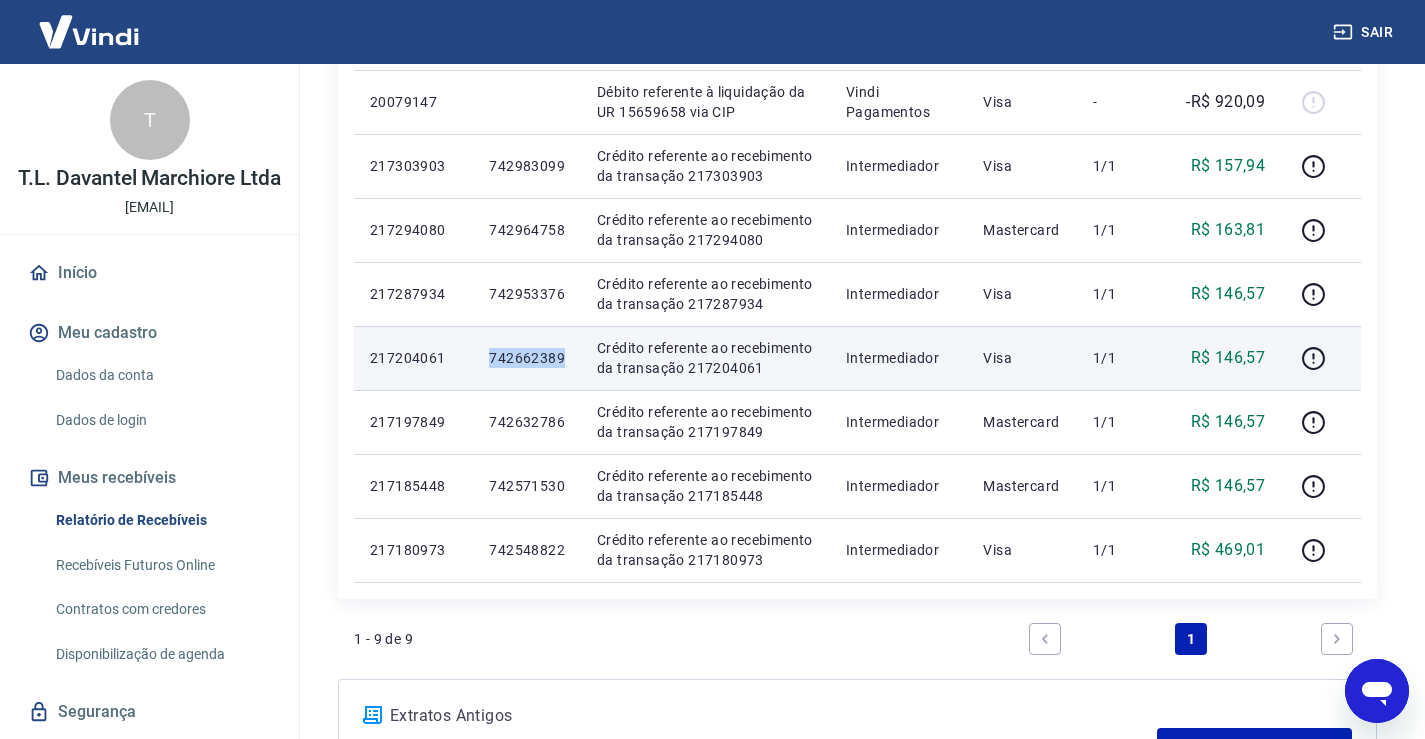 drag, startPoint x: 491, startPoint y: 356, endPoint x: 568, endPoint y: 356, distance: 77 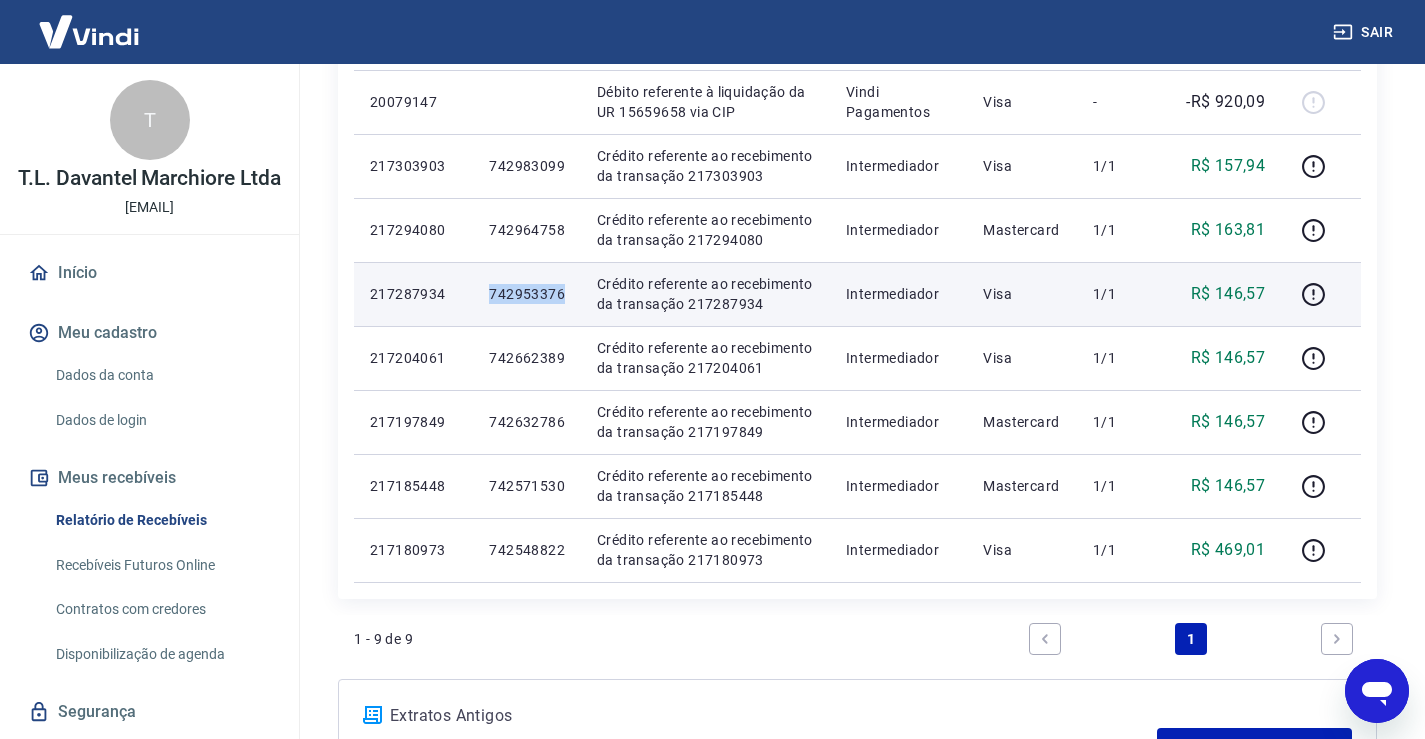drag, startPoint x: 491, startPoint y: 293, endPoint x: 567, endPoint y: 298, distance: 76.1643 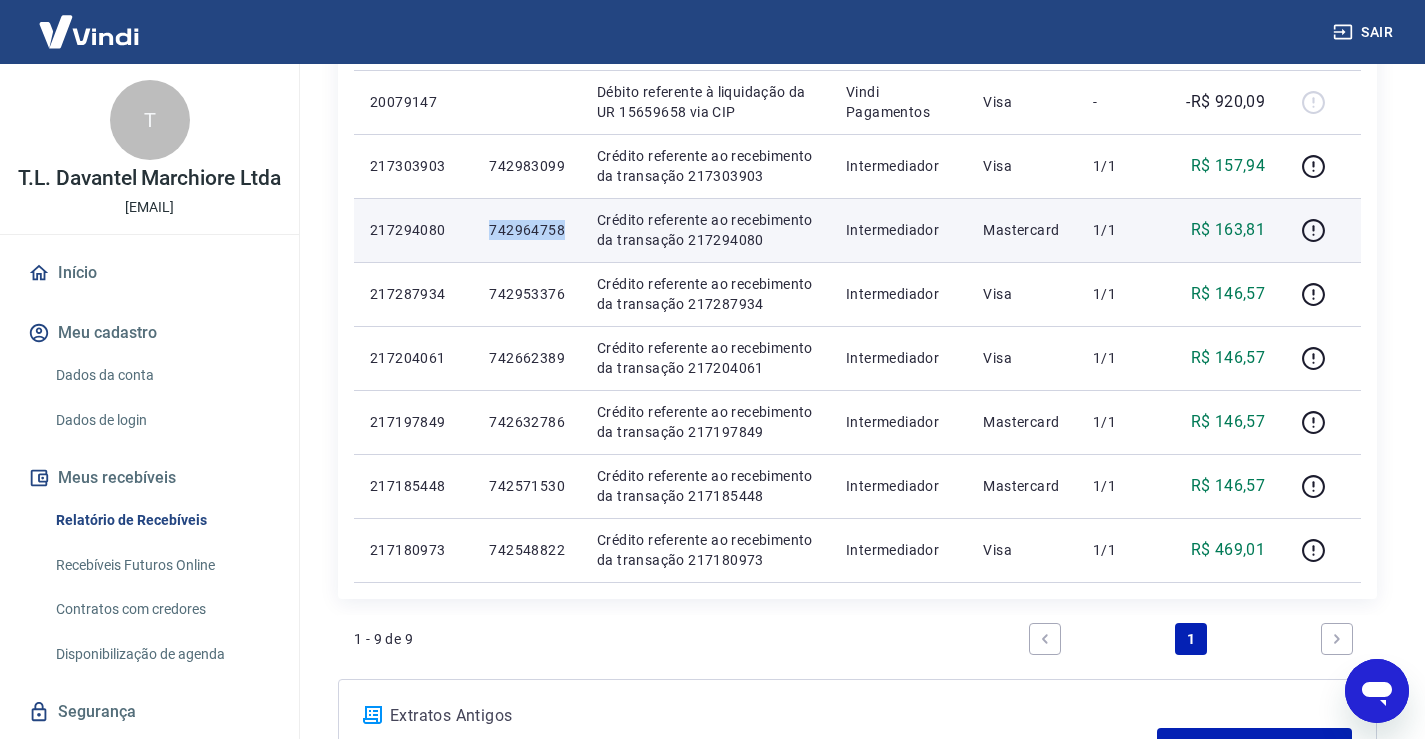 drag, startPoint x: 492, startPoint y: 229, endPoint x: 563, endPoint y: 226, distance: 71.063354 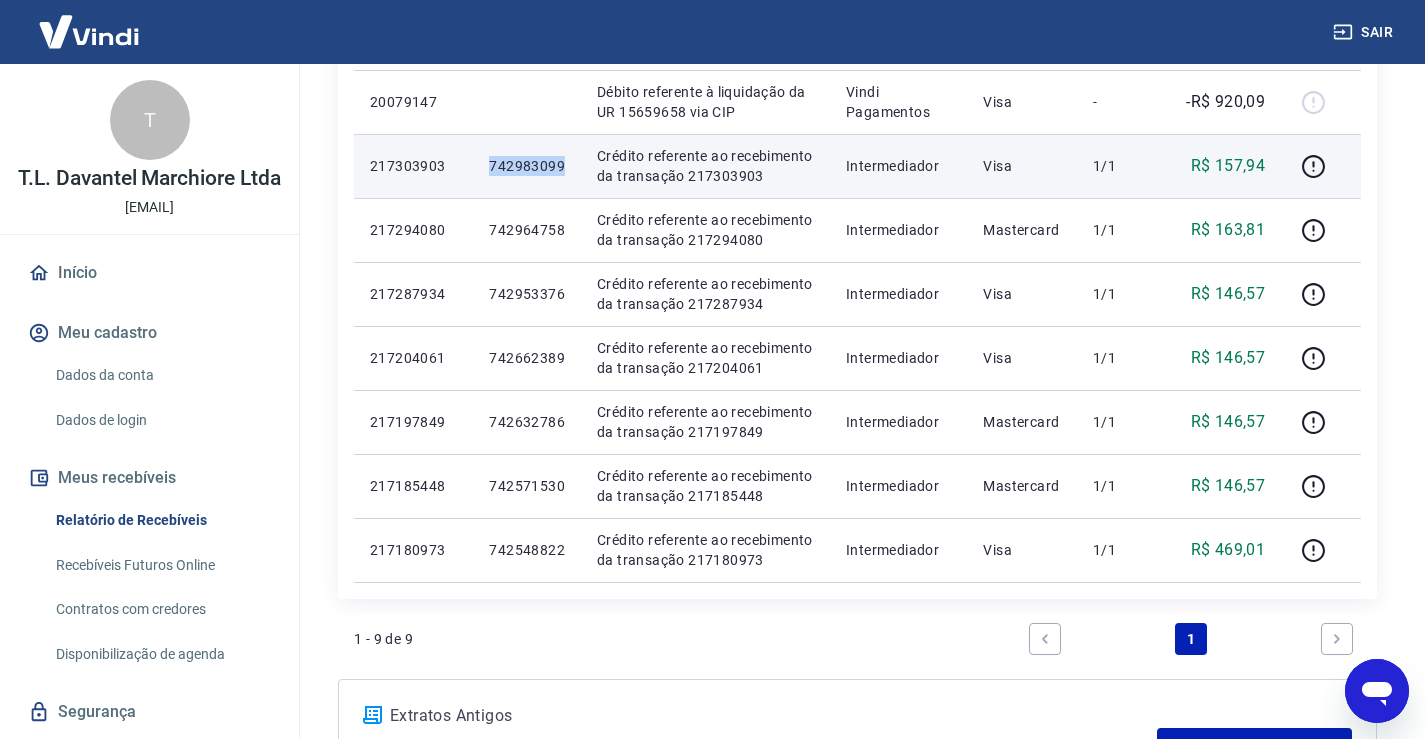 drag, startPoint x: 491, startPoint y: 164, endPoint x: 562, endPoint y: 162, distance: 71.02816 